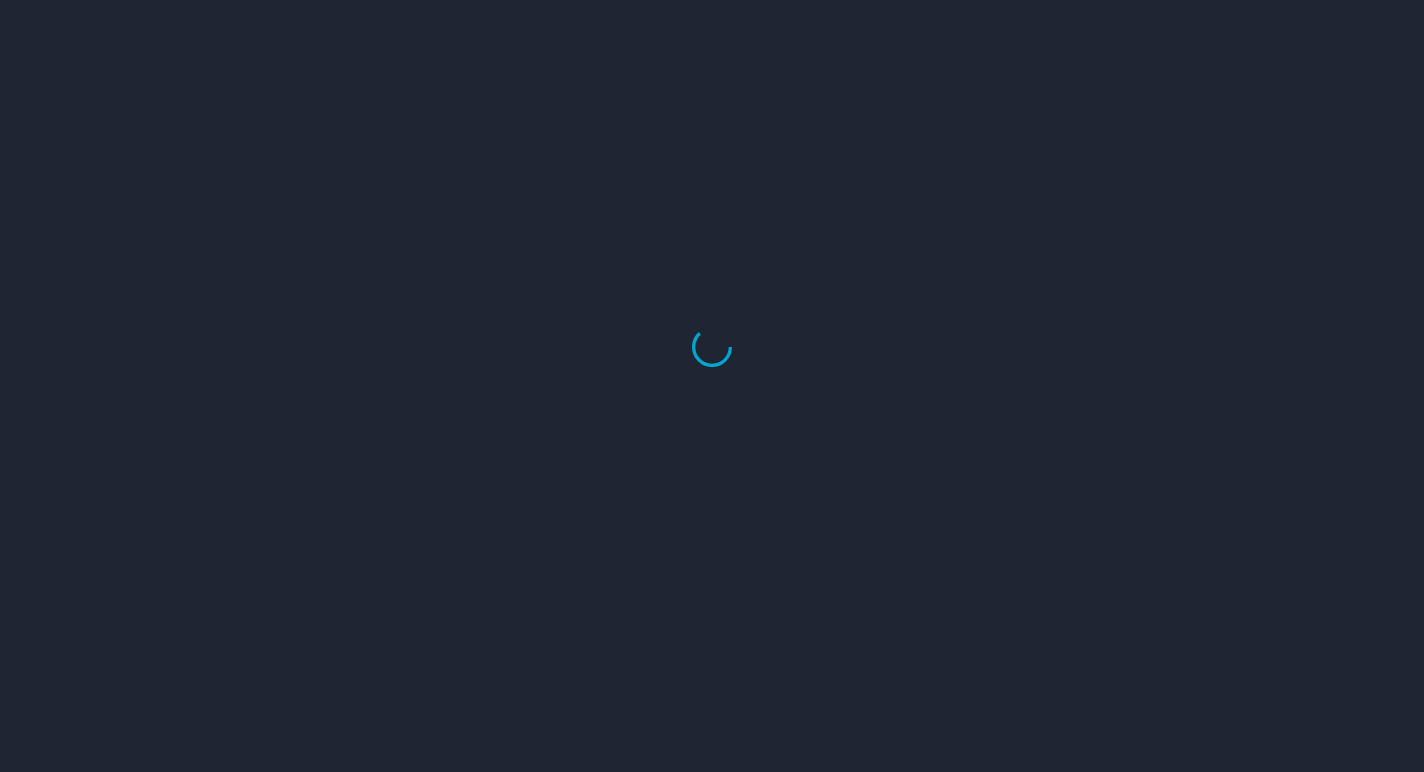 scroll, scrollTop: 0, scrollLeft: 0, axis: both 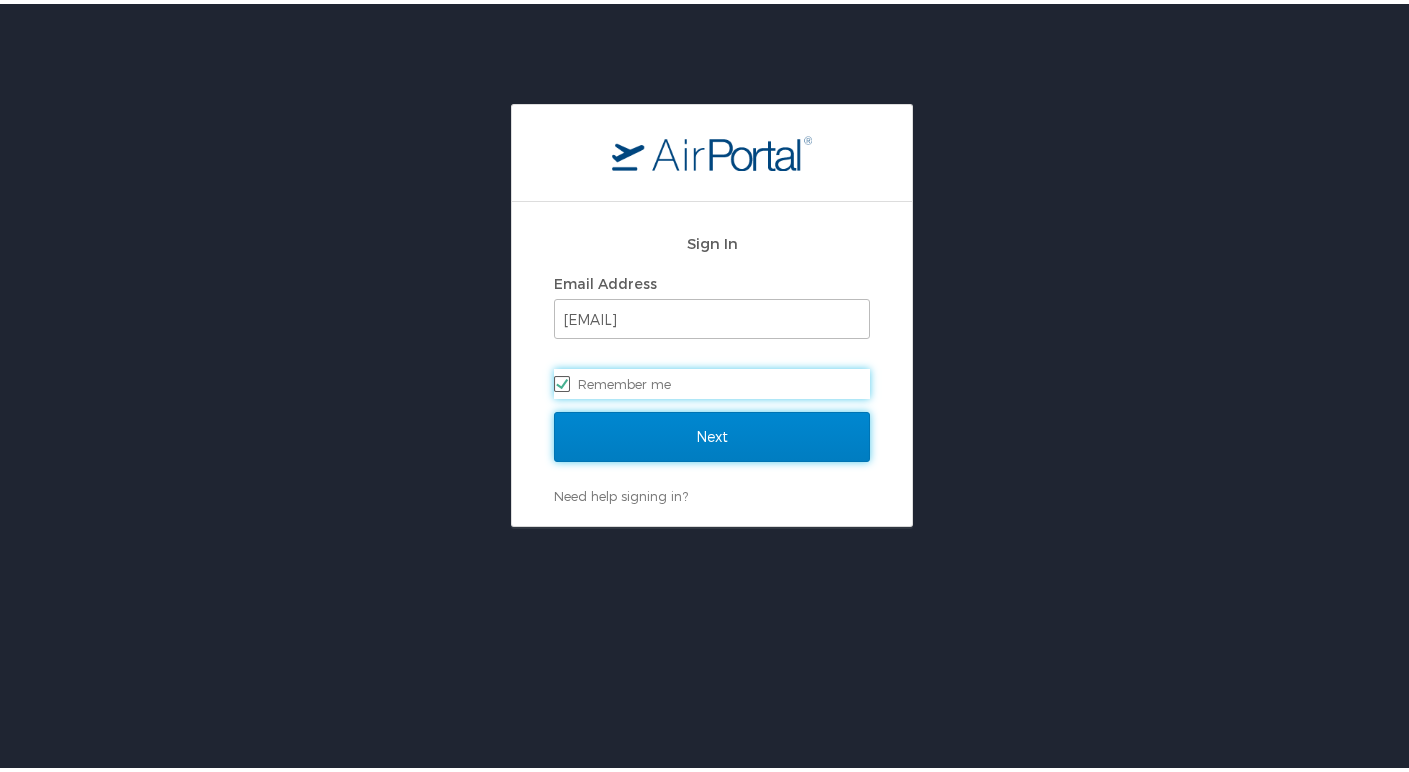 click on "Next" at bounding box center [712, 433] 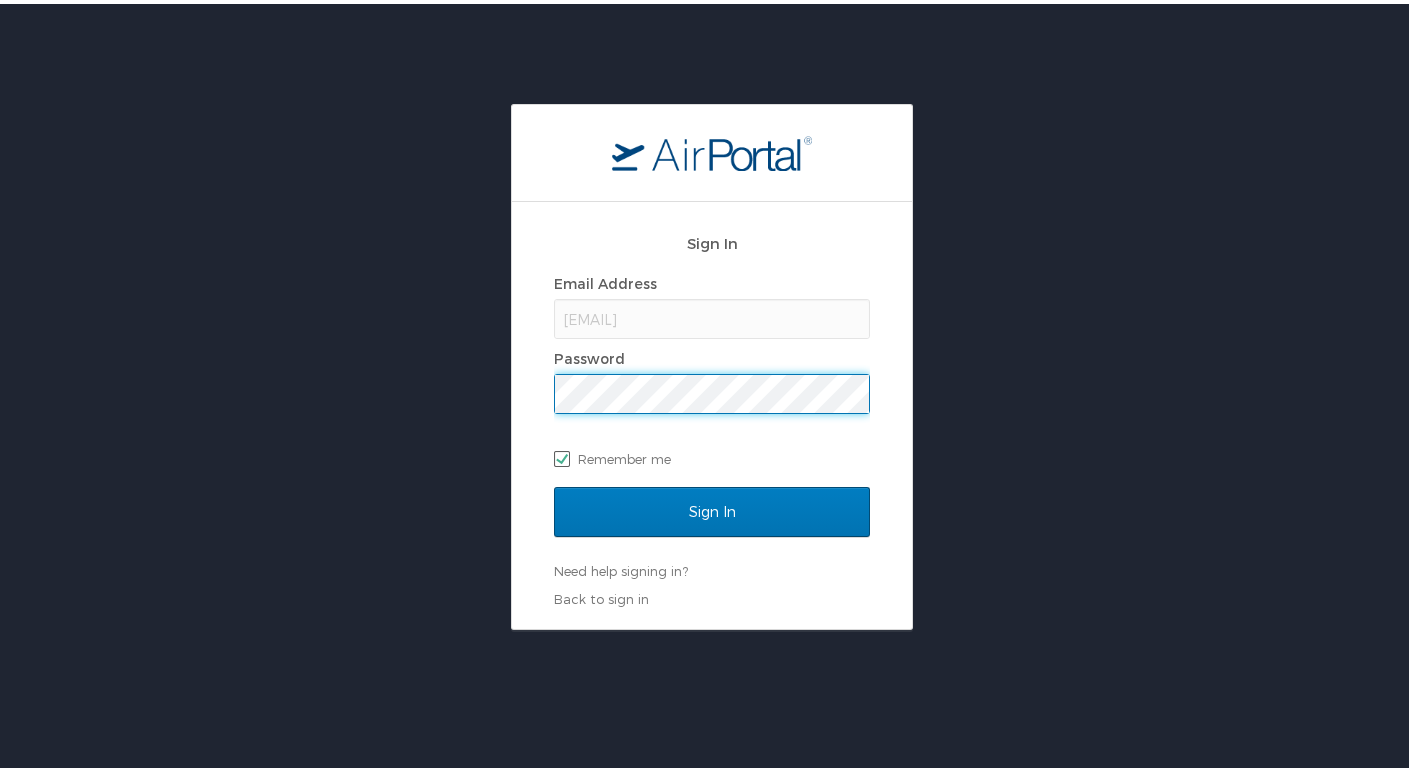 scroll, scrollTop: 0, scrollLeft: 0, axis: both 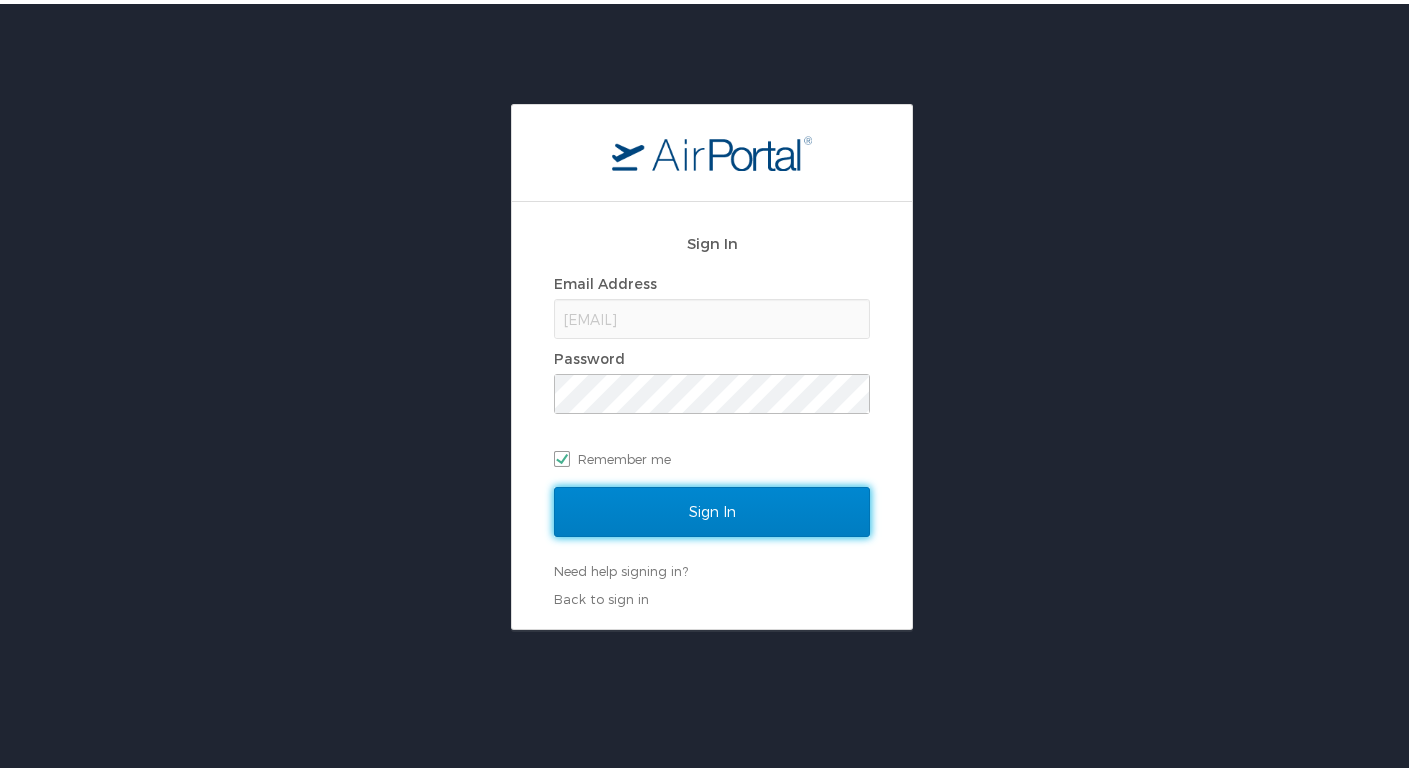 click on "Sign In" at bounding box center [712, 508] 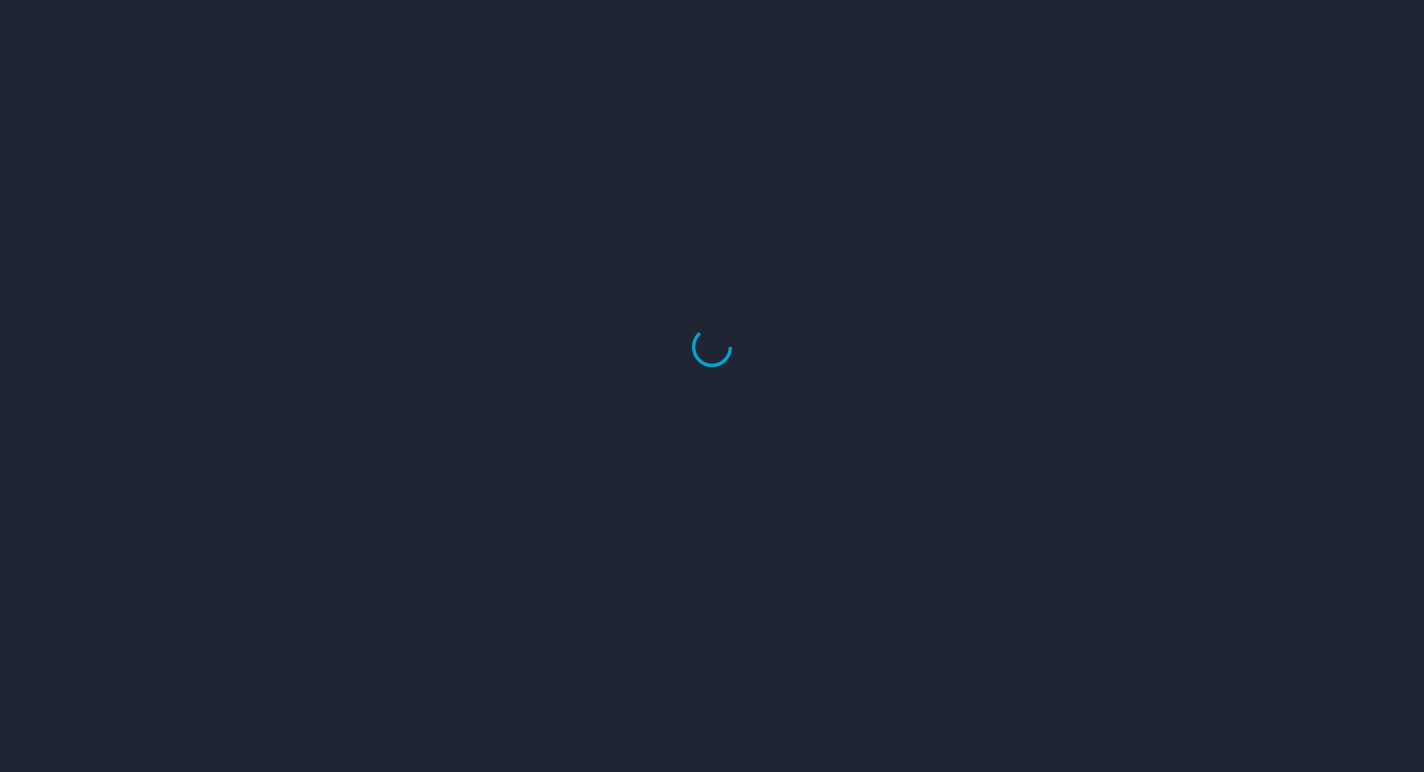scroll, scrollTop: 0, scrollLeft: 0, axis: both 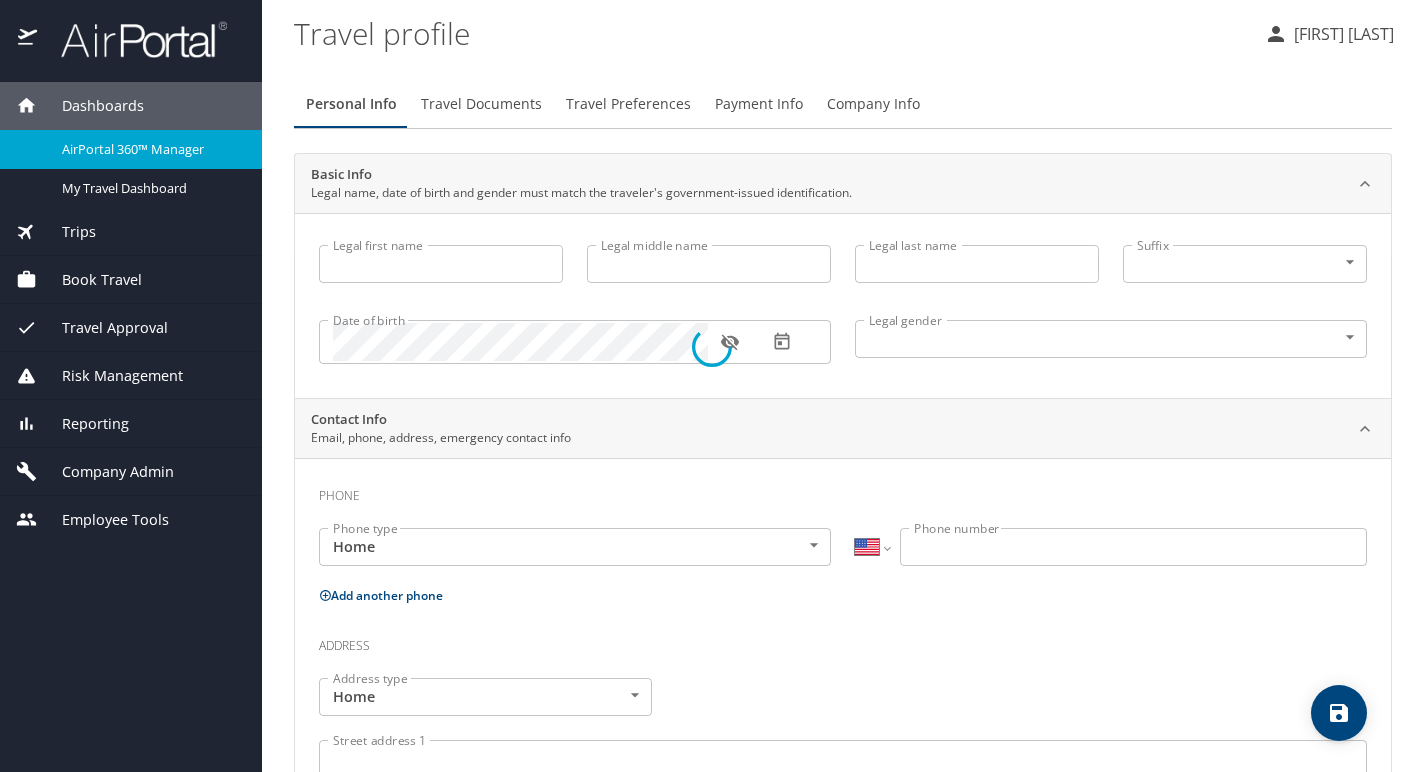 type on "Jennifer" 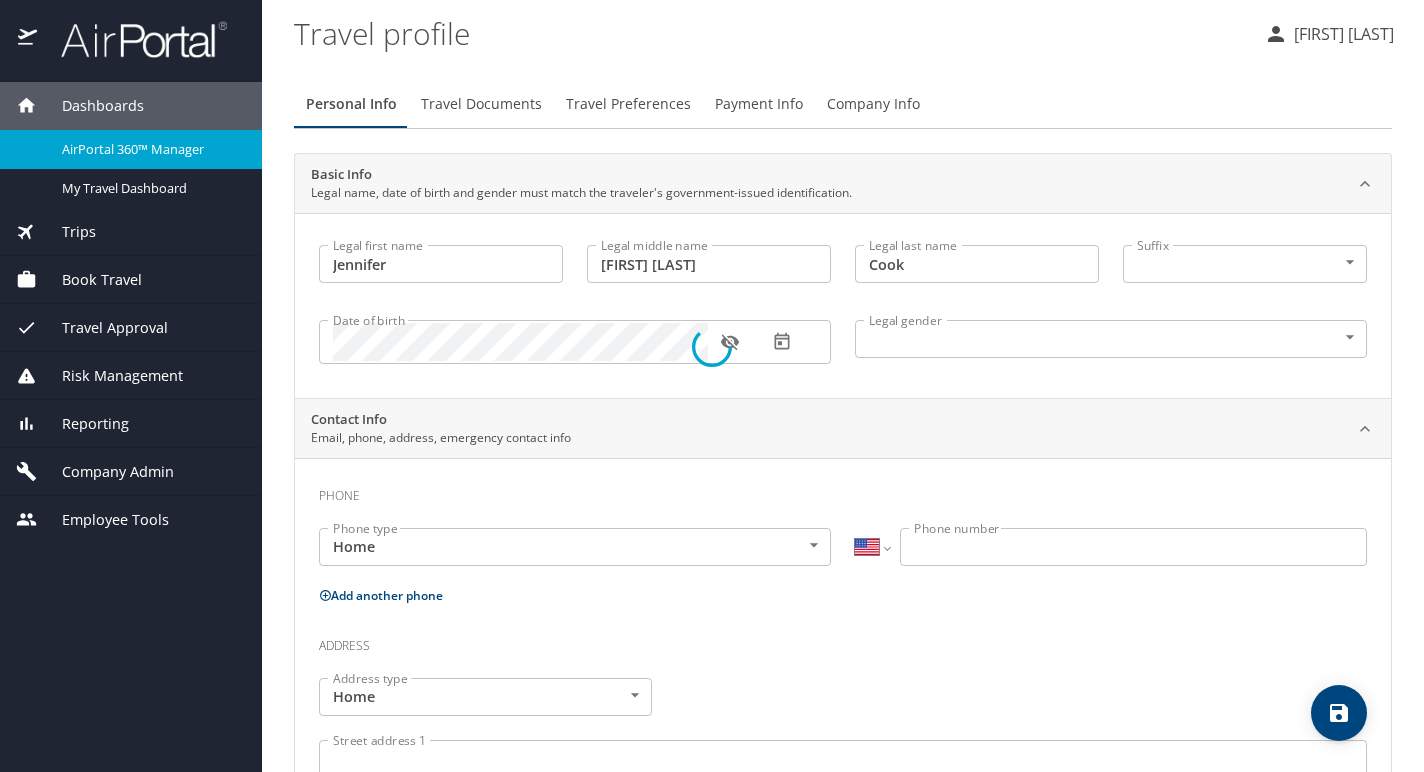 select on "US" 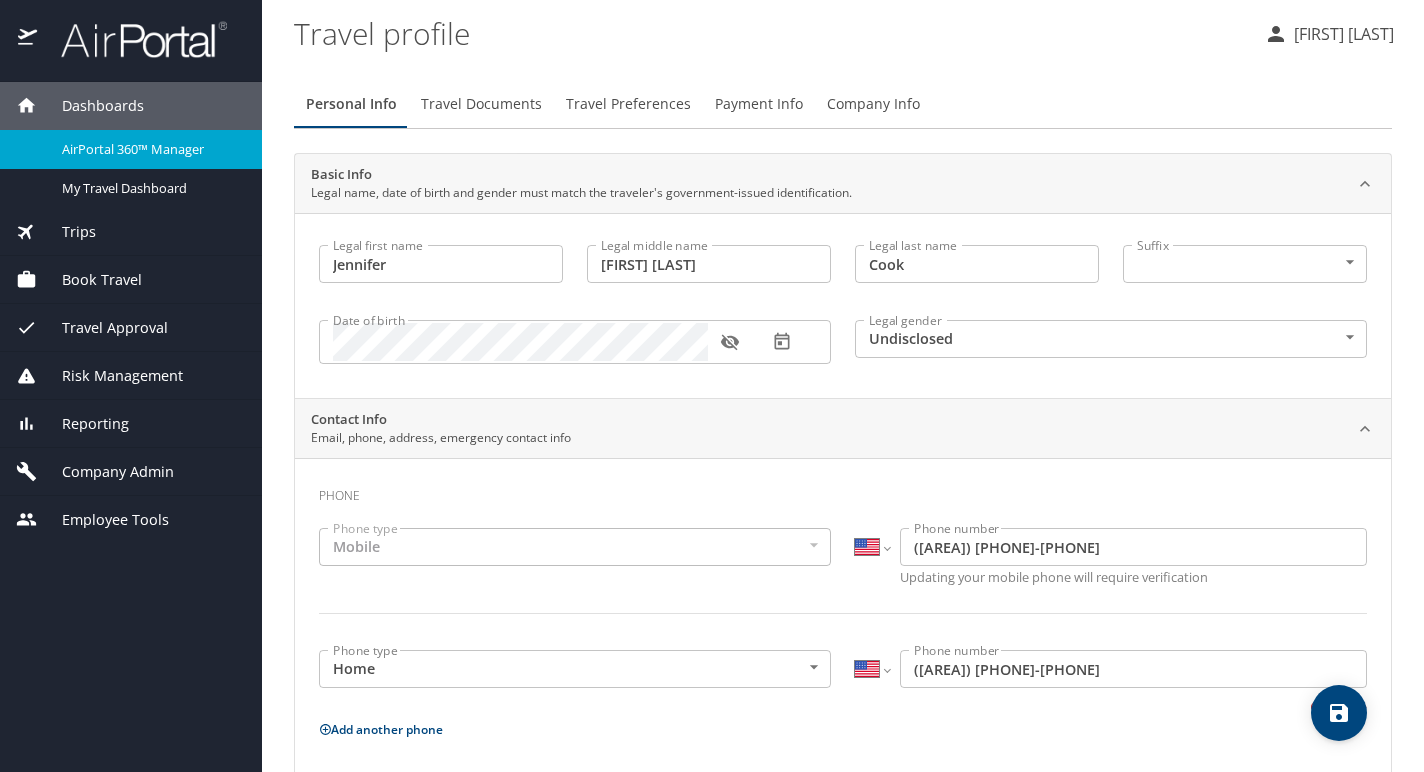 click on "Book Travel" at bounding box center [131, 280] 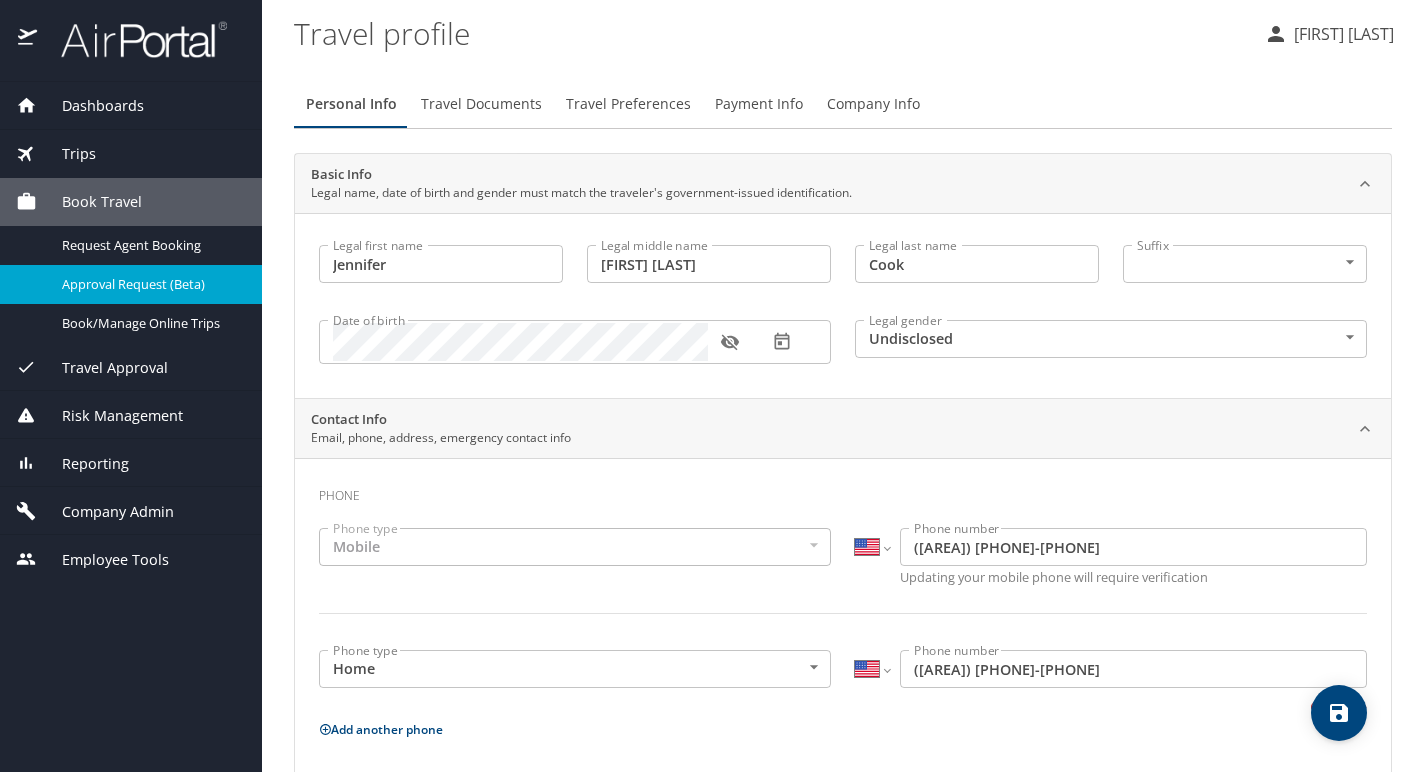 click on "Approval Request (Beta)" at bounding box center [150, 284] 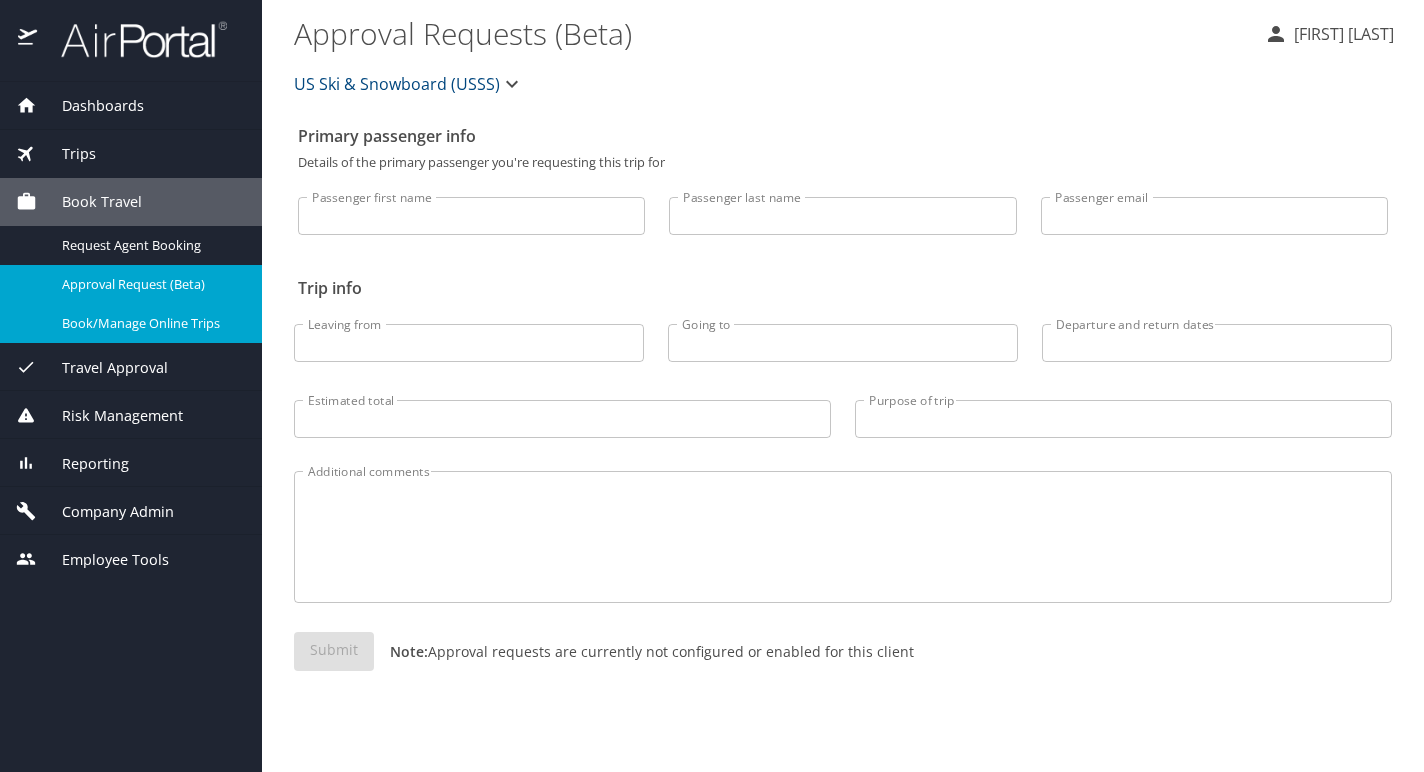 click on "Book/Manage Online Trips" at bounding box center (150, 323) 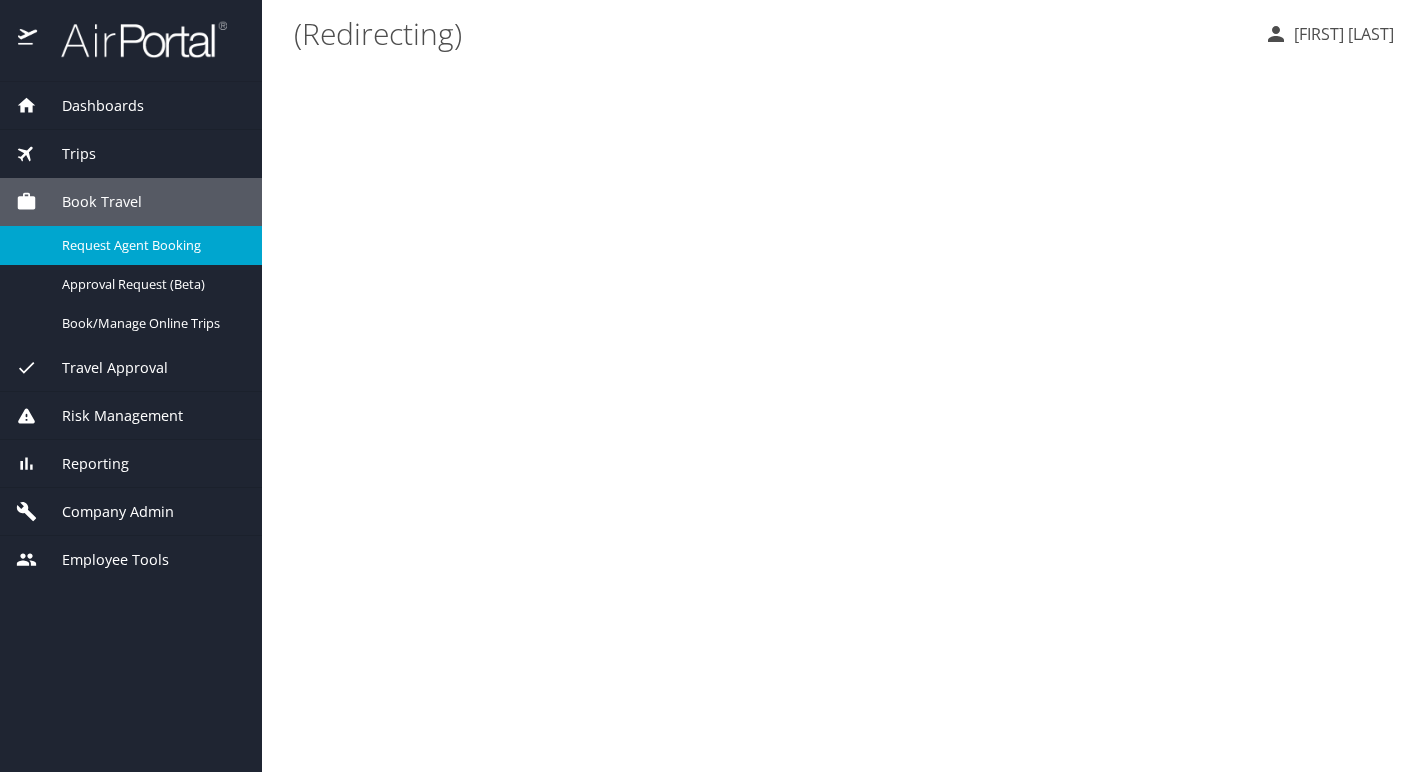 scroll, scrollTop: 0, scrollLeft: 0, axis: both 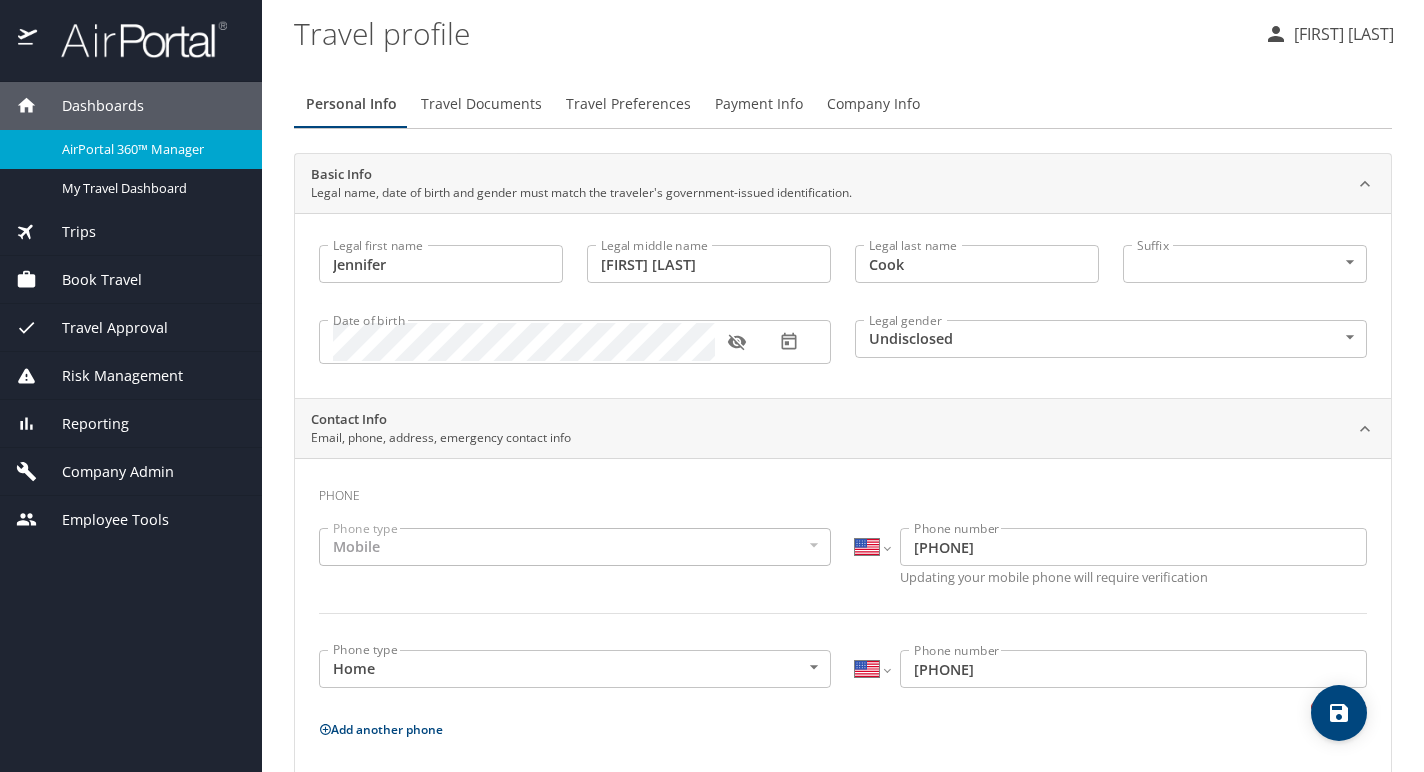 select on "US" 